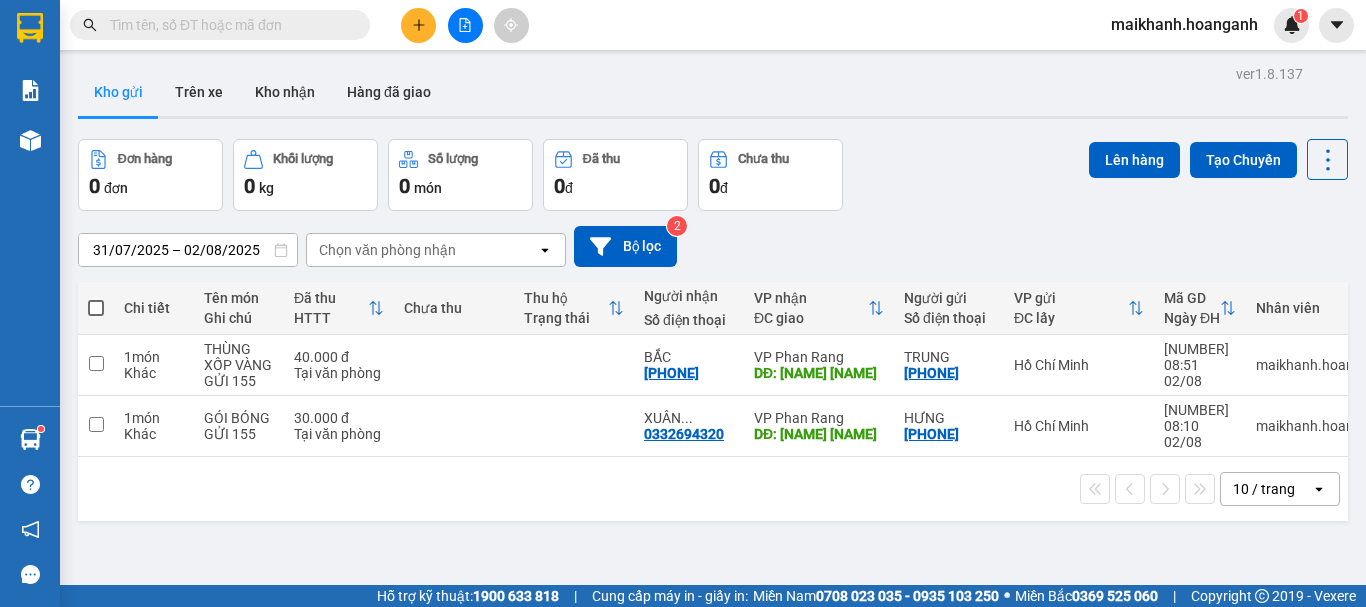 scroll, scrollTop: 0, scrollLeft: 0, axis: both 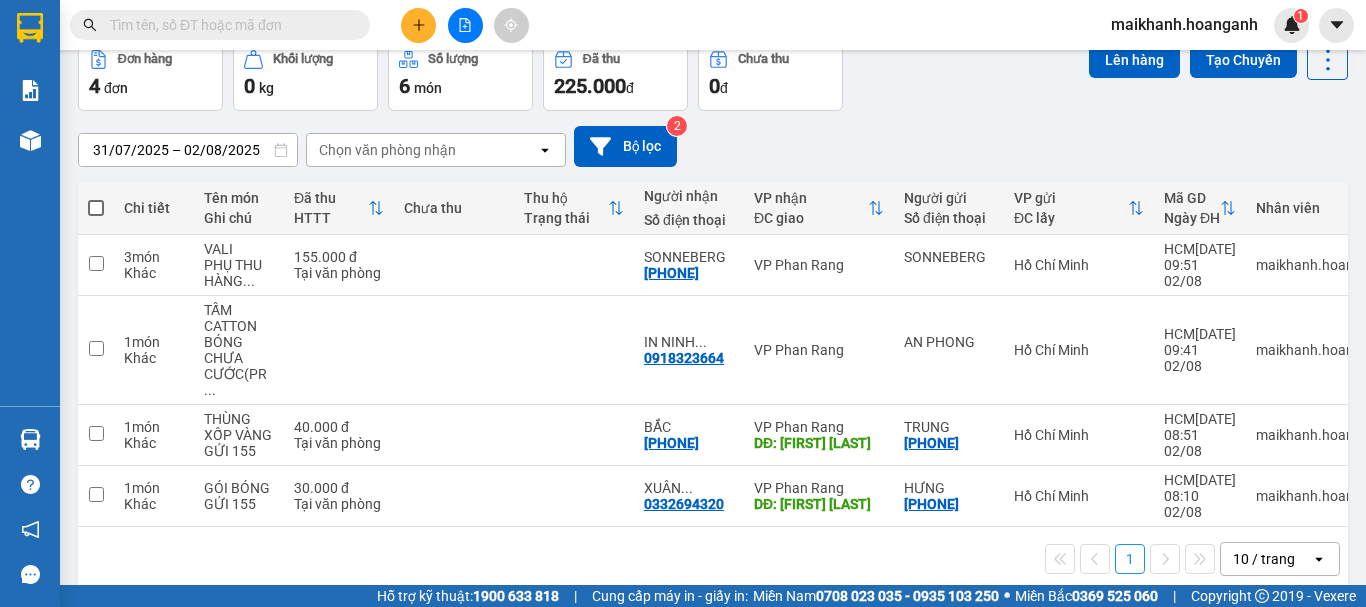 click at bounding box center [228, 25] 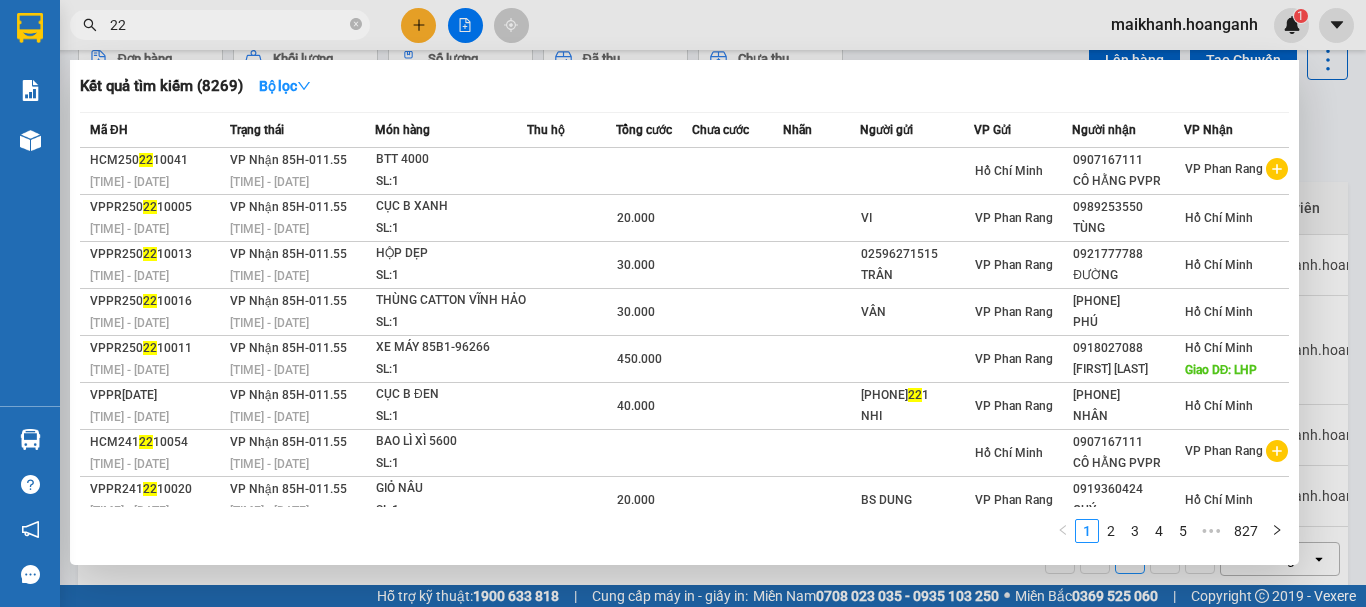type on "2" 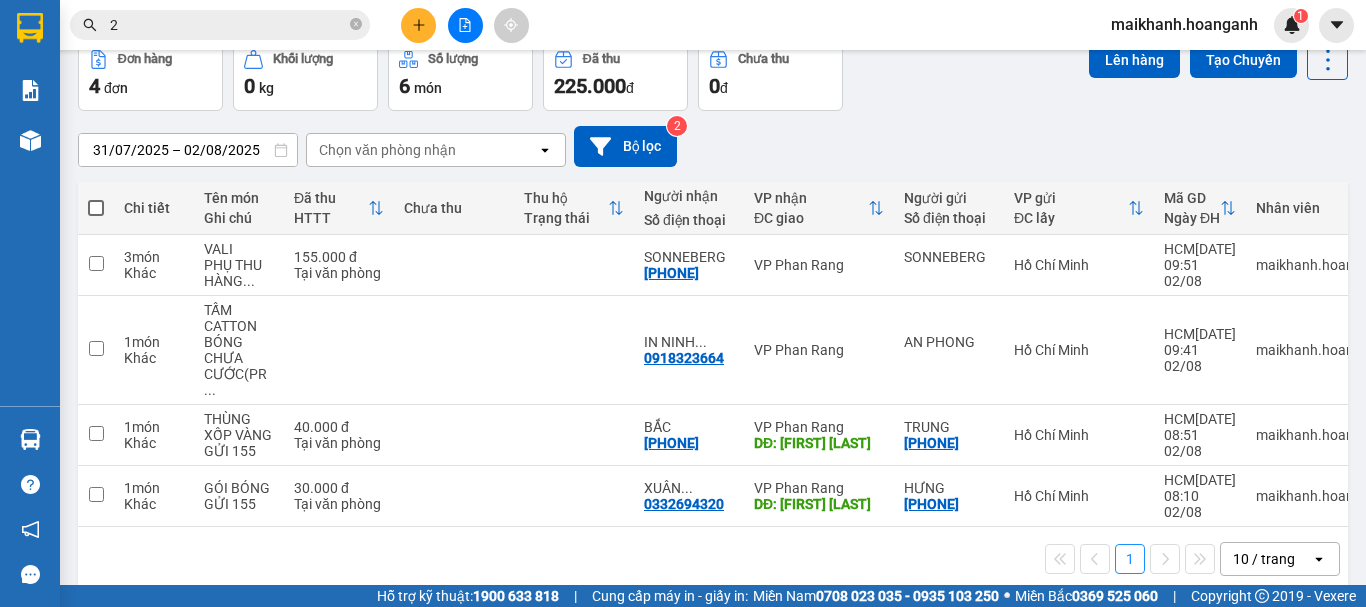 type 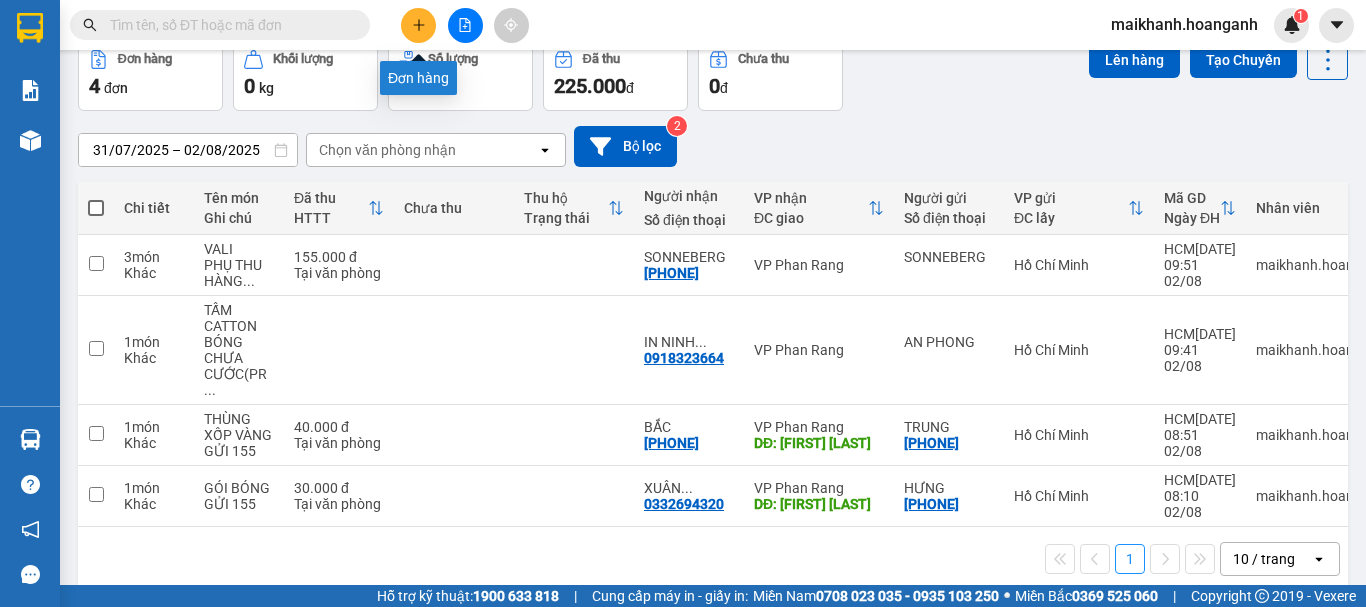 click at bounding box center [418, 25] 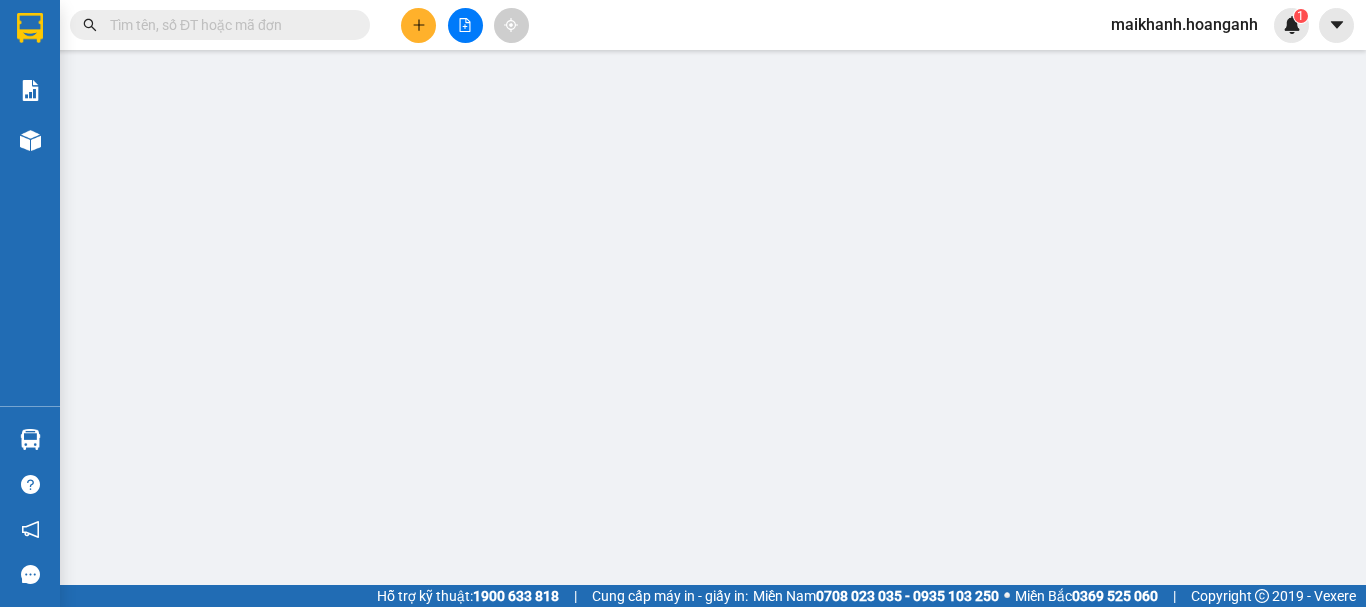 scroll, scrollTop: 0, scrollLeft: 0, axis: both 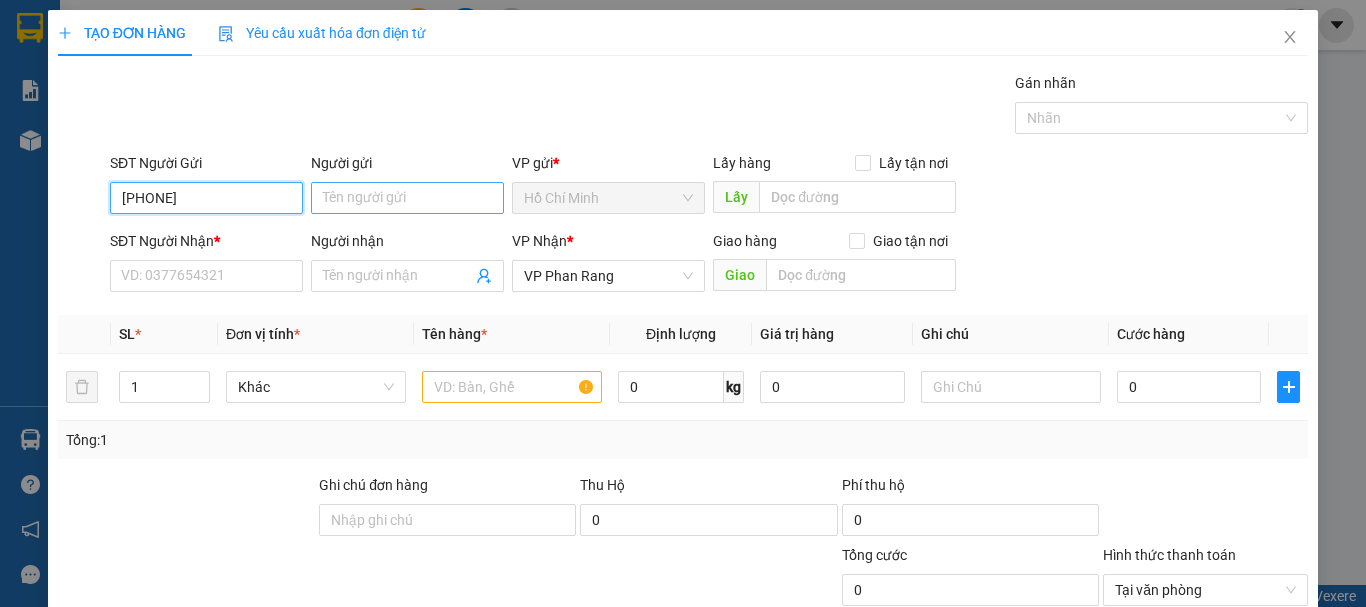 type on "0339495035" 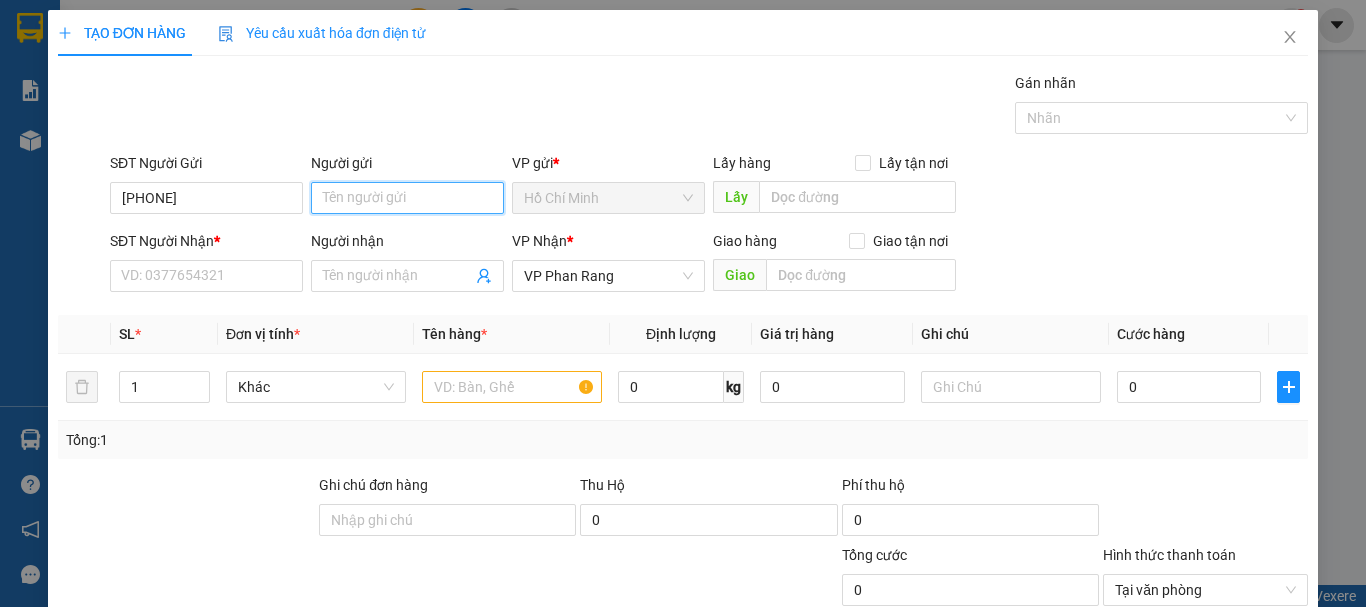 click on "Người gửi" at bounding box center (407, 198) 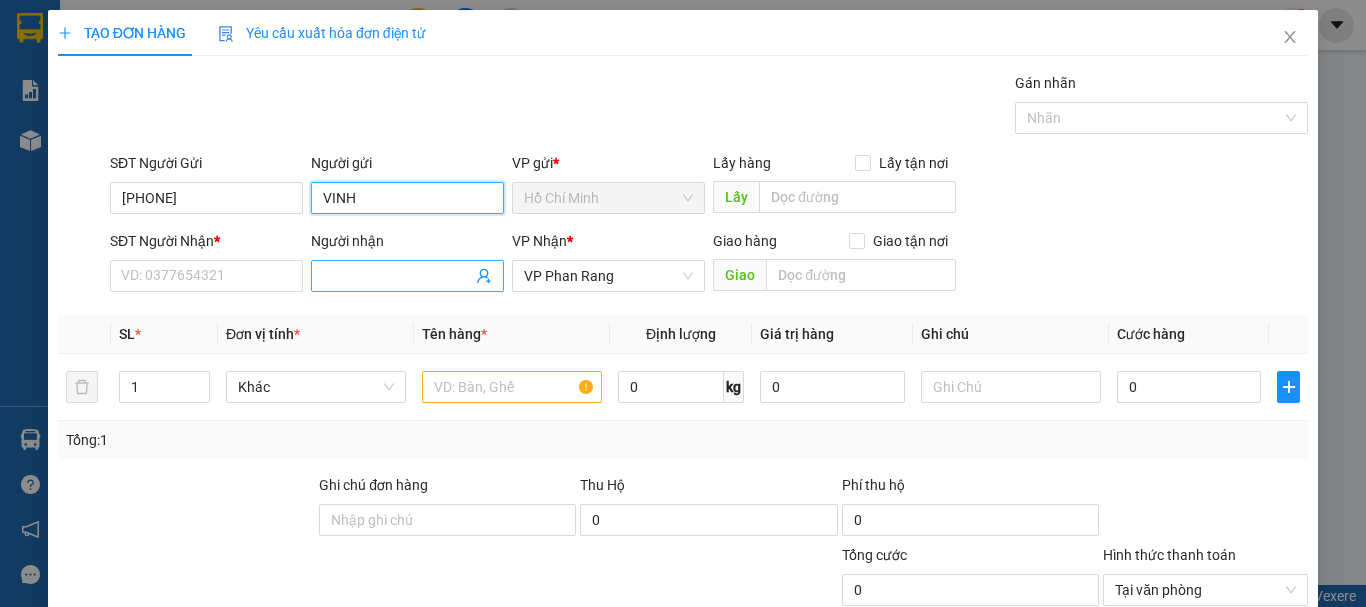 type on "VINH" 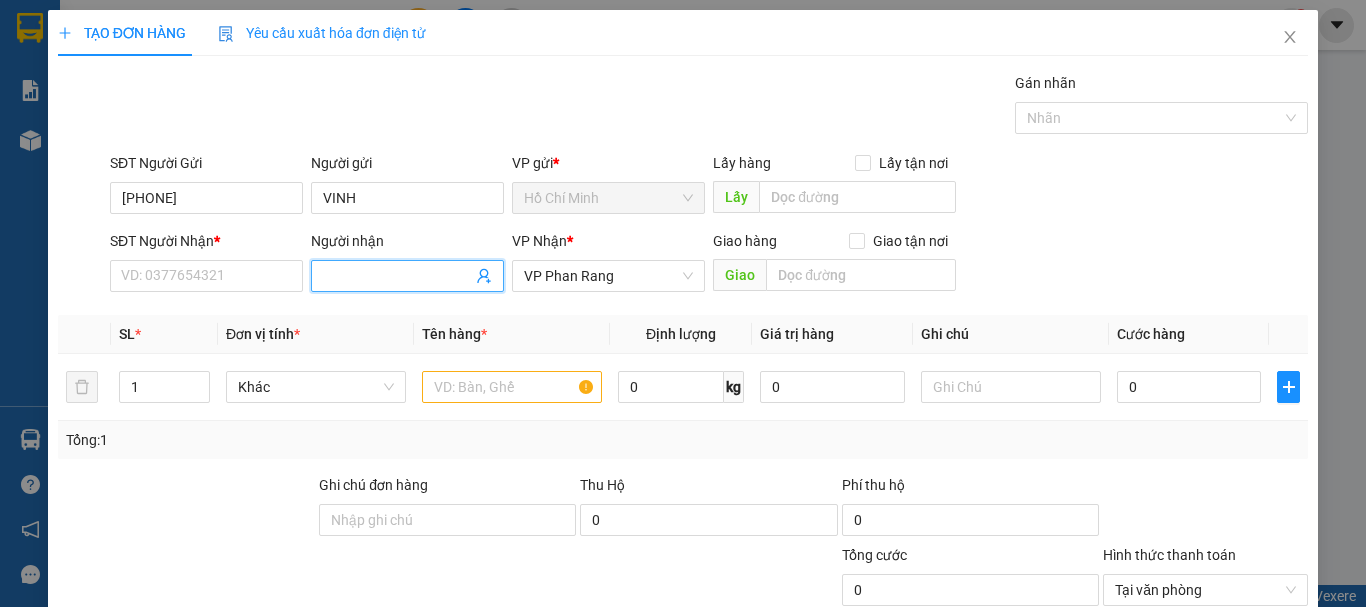 click on "Người nhận" at bounding box center (397, 276) 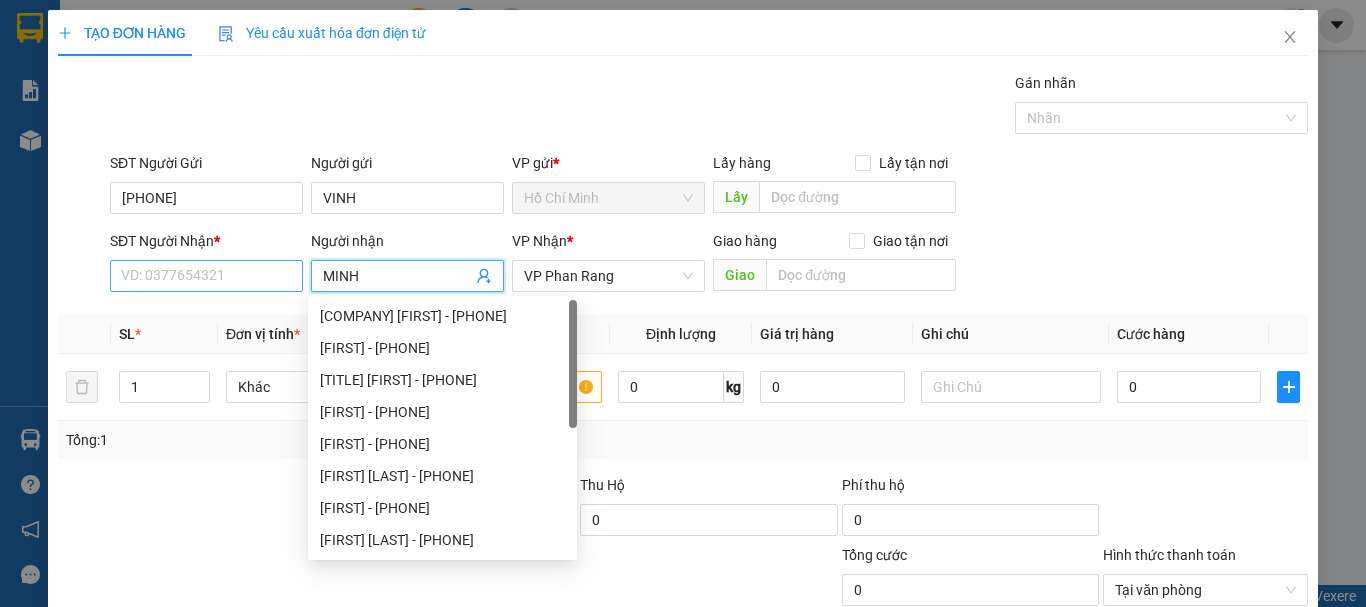 type on "MINH" 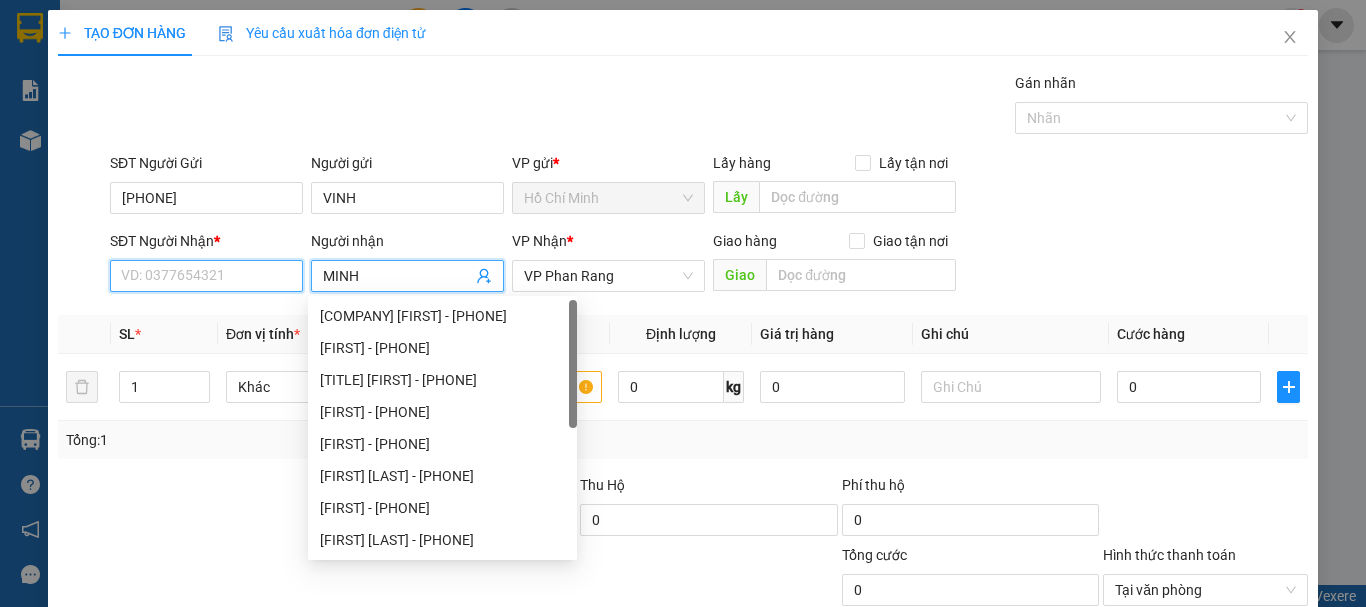 click on "SĐT Người Nhận  *" at bounding box center (206, 276) 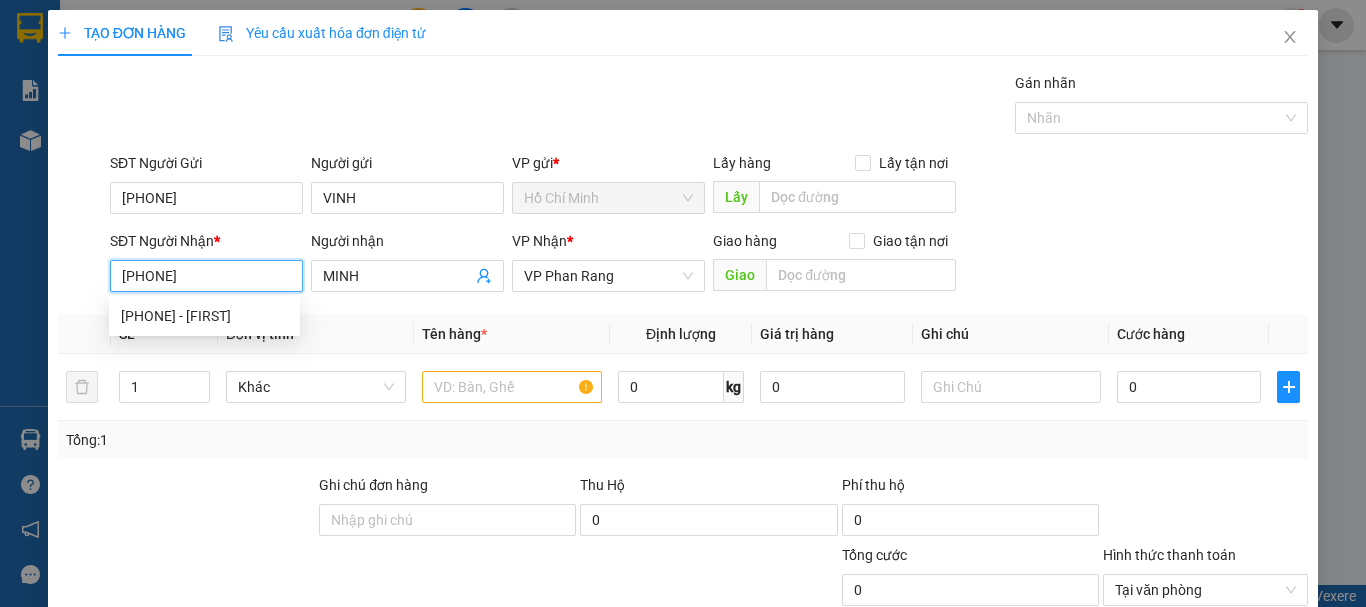 type on "0903100990" 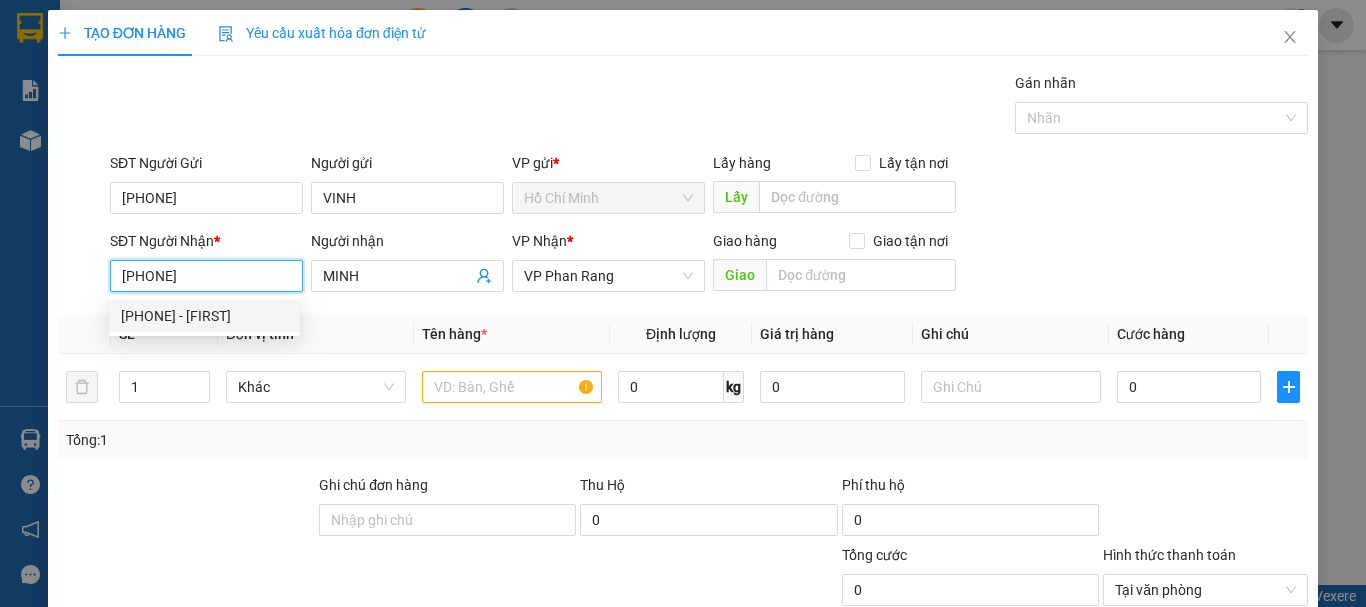click on "0903100990 - MINH" at bounding box center [204, 316] 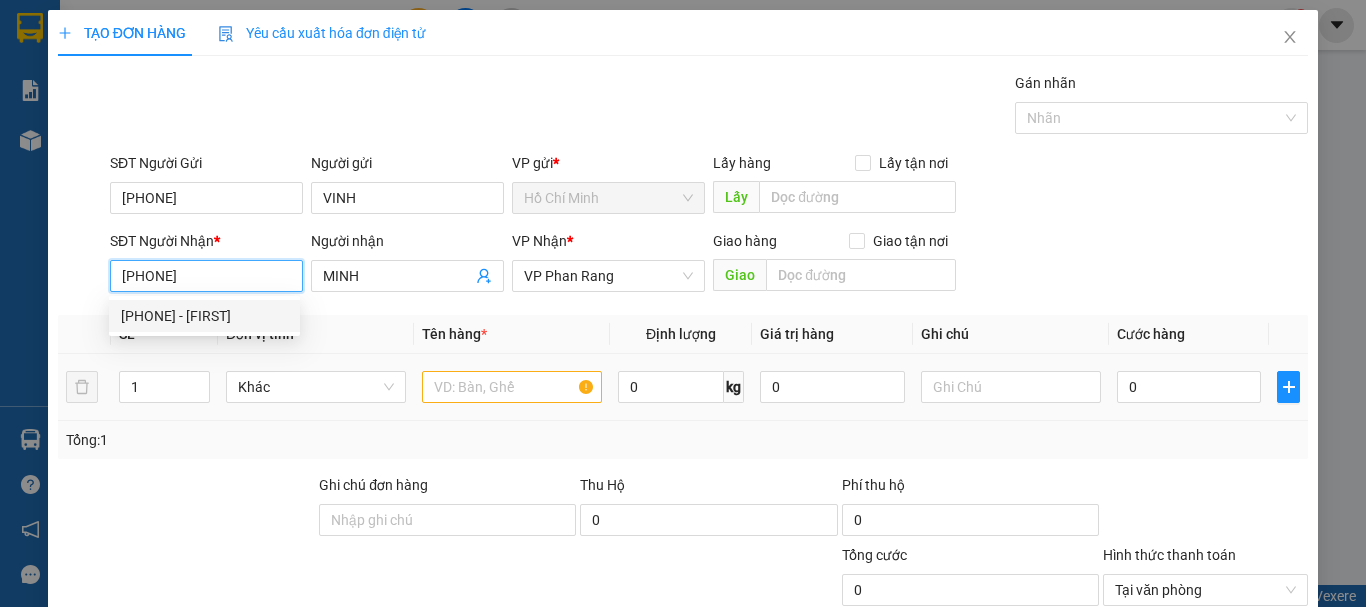 type on "30.000" 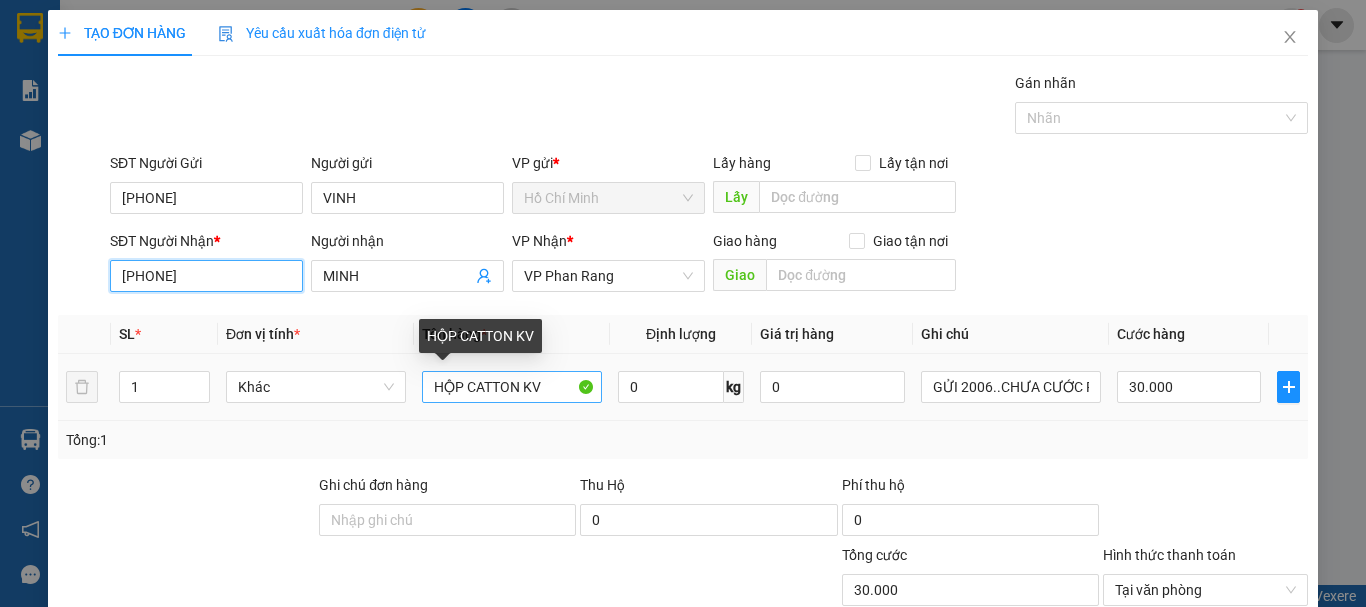 type on "0903100990" 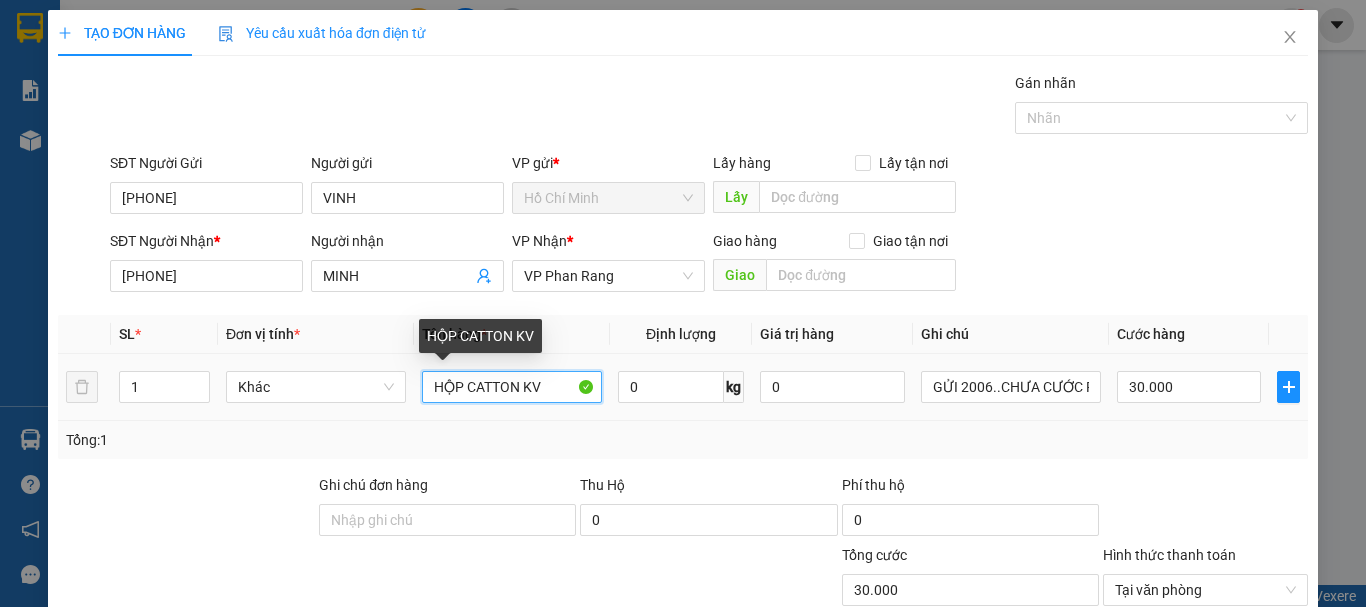click on "HỘP CATTON KV" at bounding box center [512, 387] 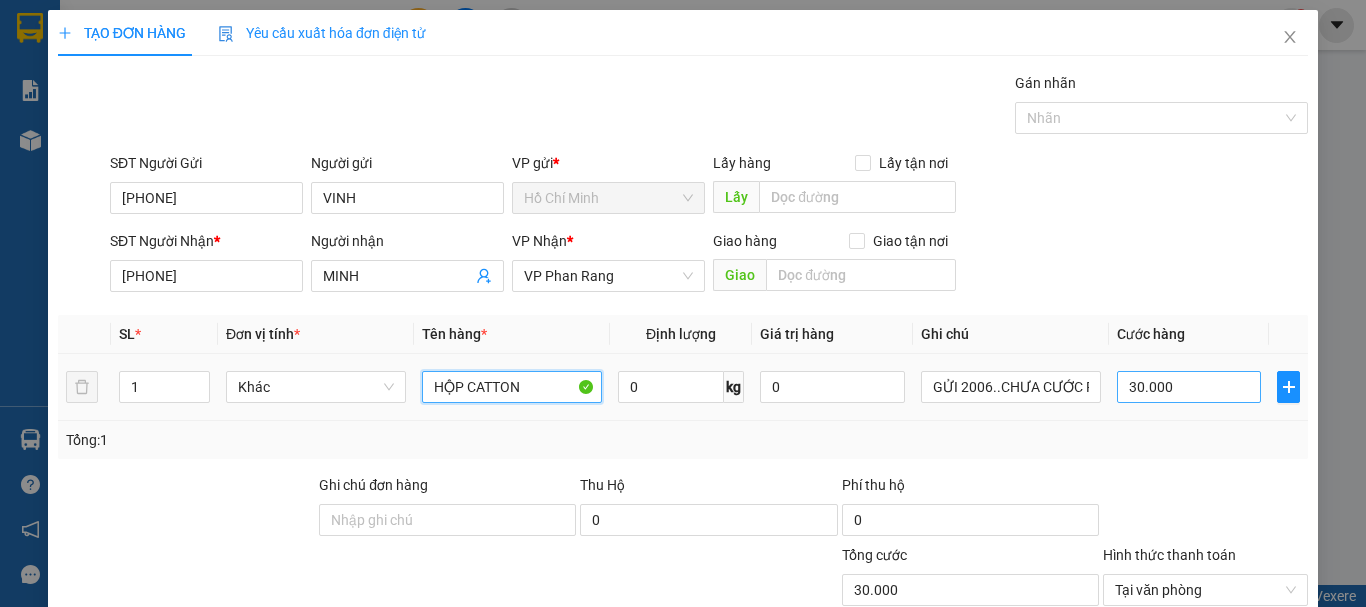 type on "HỘP CATTON" 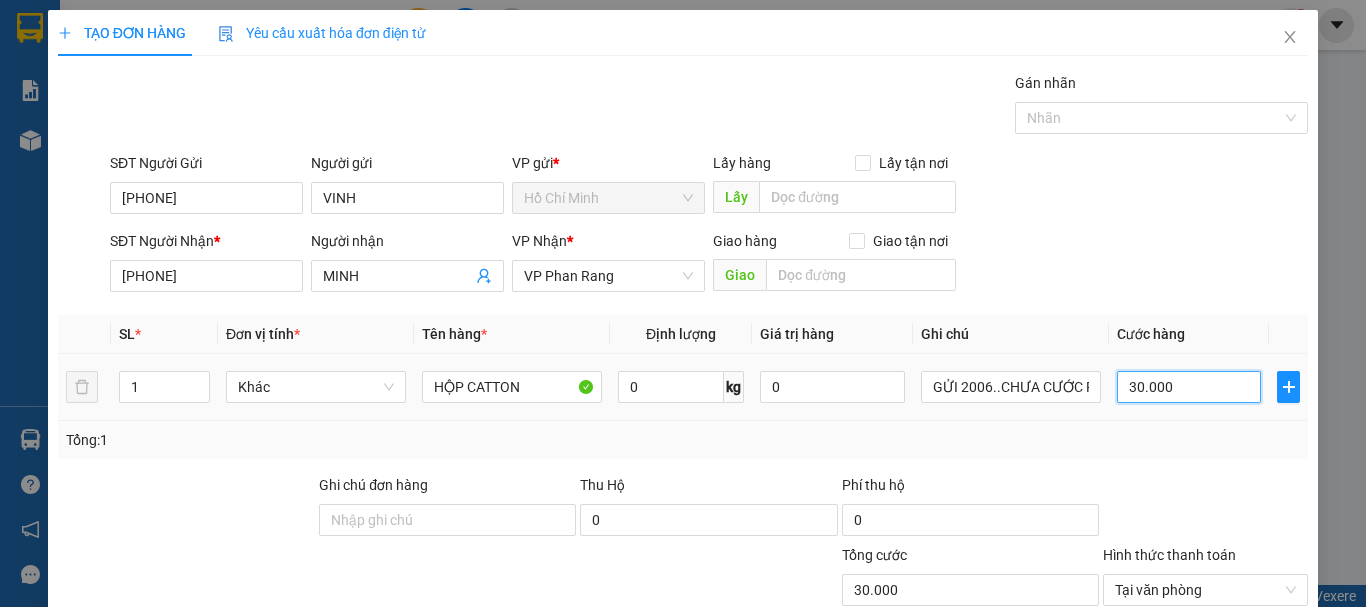 click on "30.000" at bounding box center [1189, 387] 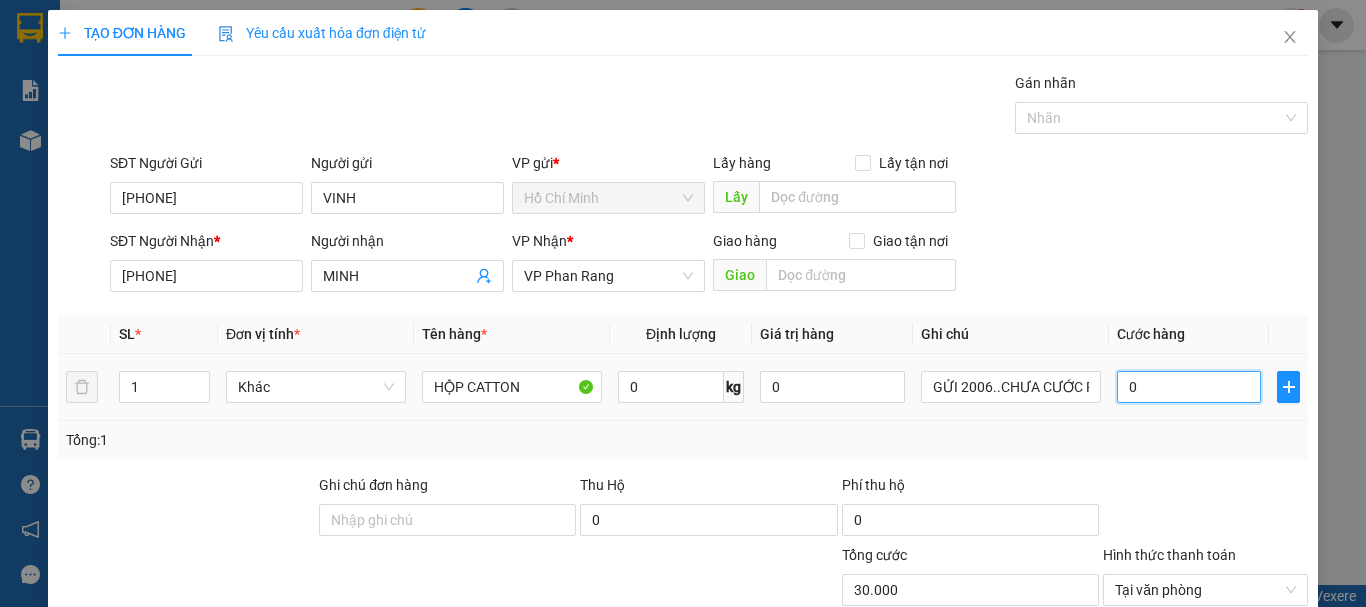 type on "0" 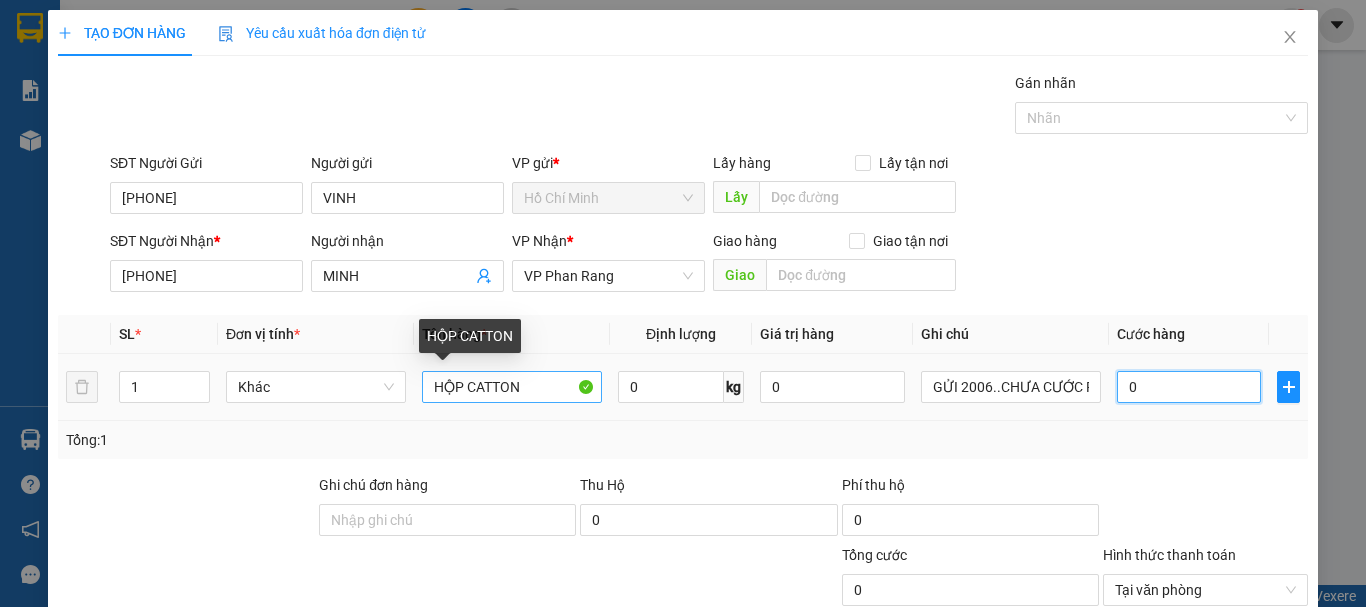 type on "0" 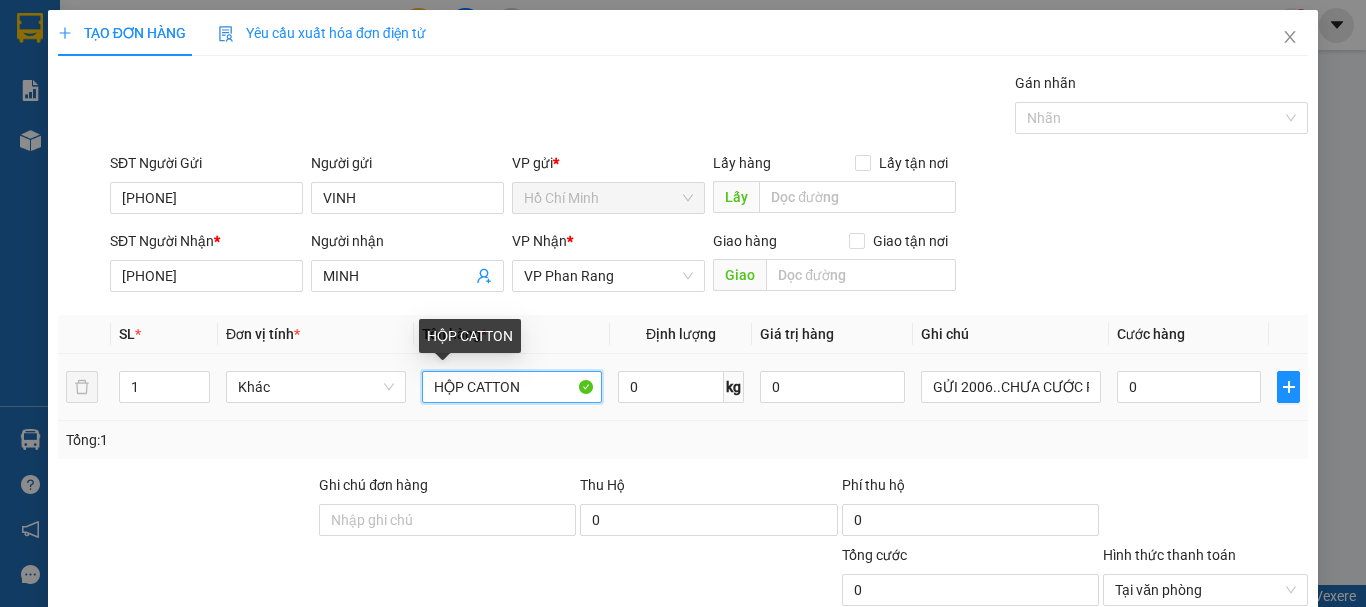 click on "HỘP CATTON" at bounding box center [512, 387] 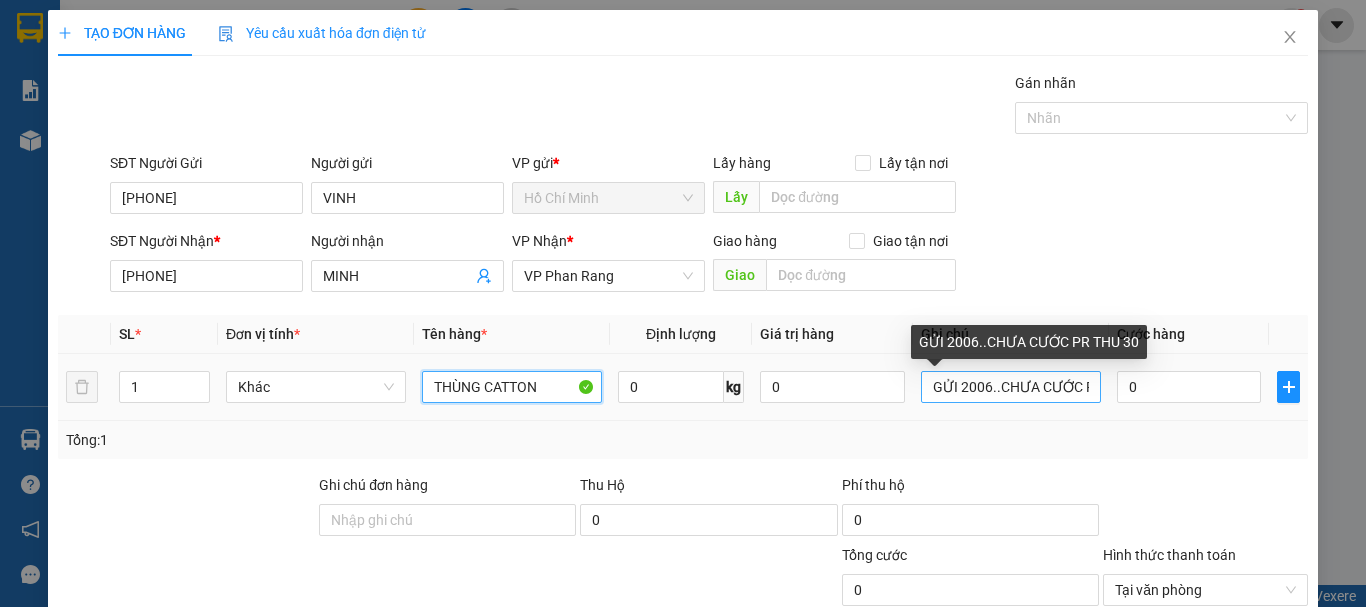 type on "THÙNG CATTON" 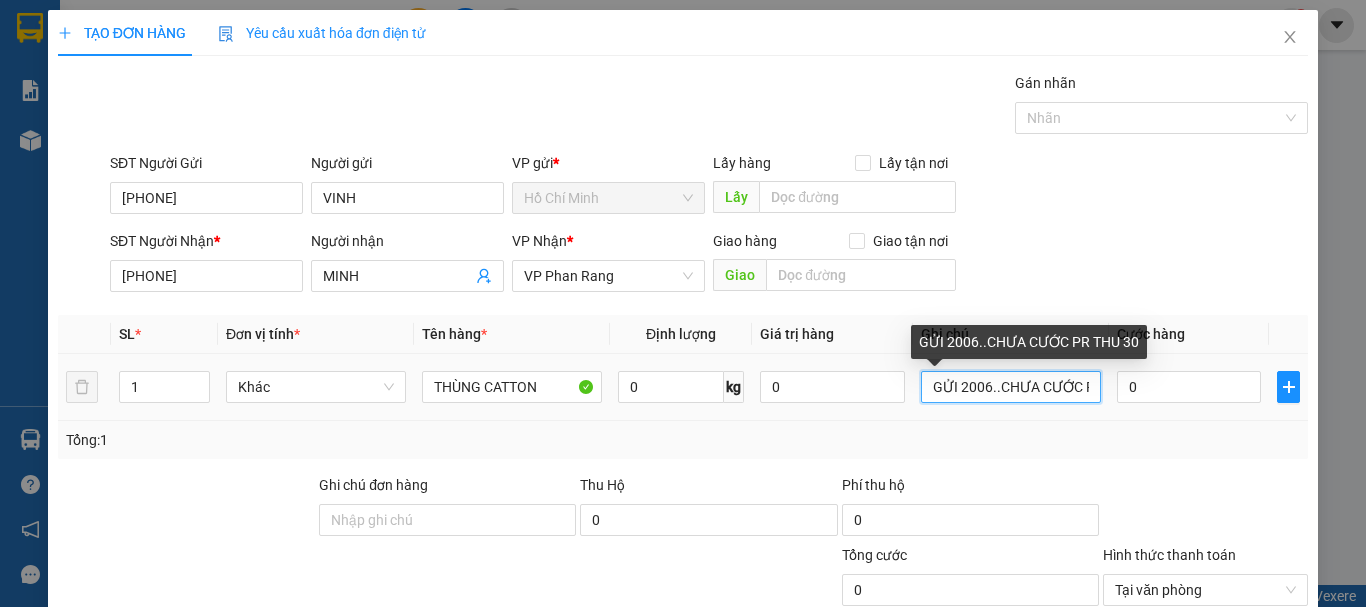 click on "GỬI 2006..CHƯA CƯỚC PR THU 30" at bounding box center [1011, 387] 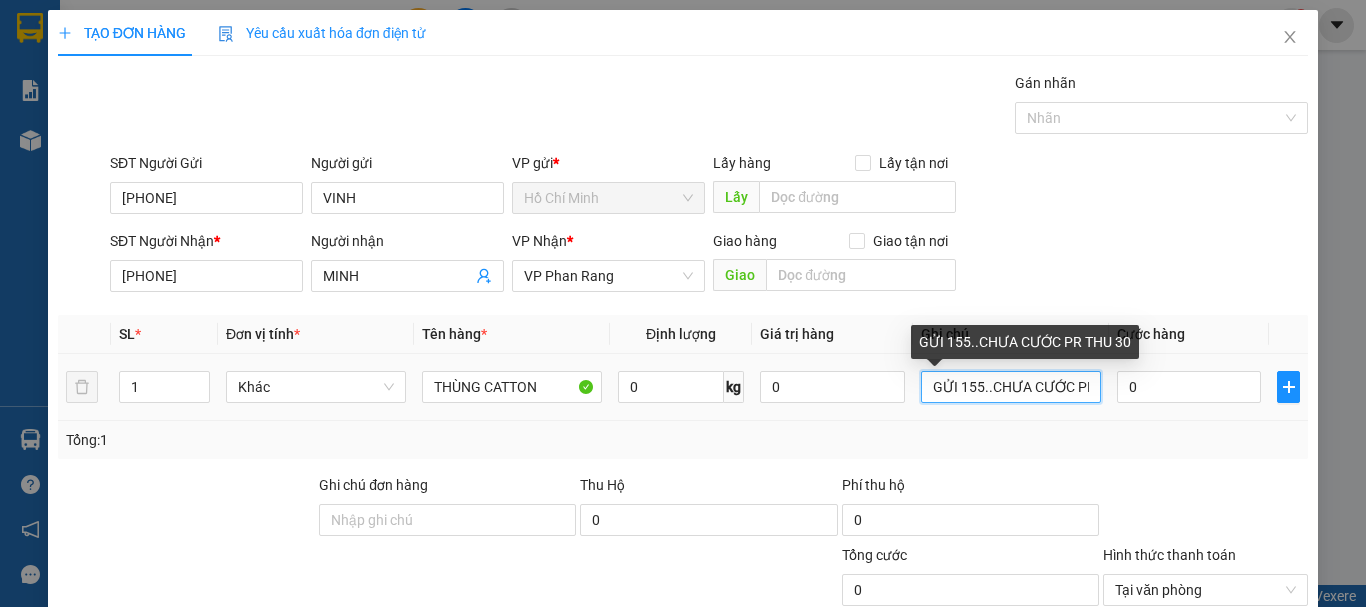click on "GỬI 155..CHƯA CƯỚC PR THU 30" at bounding box center (1011, 387) 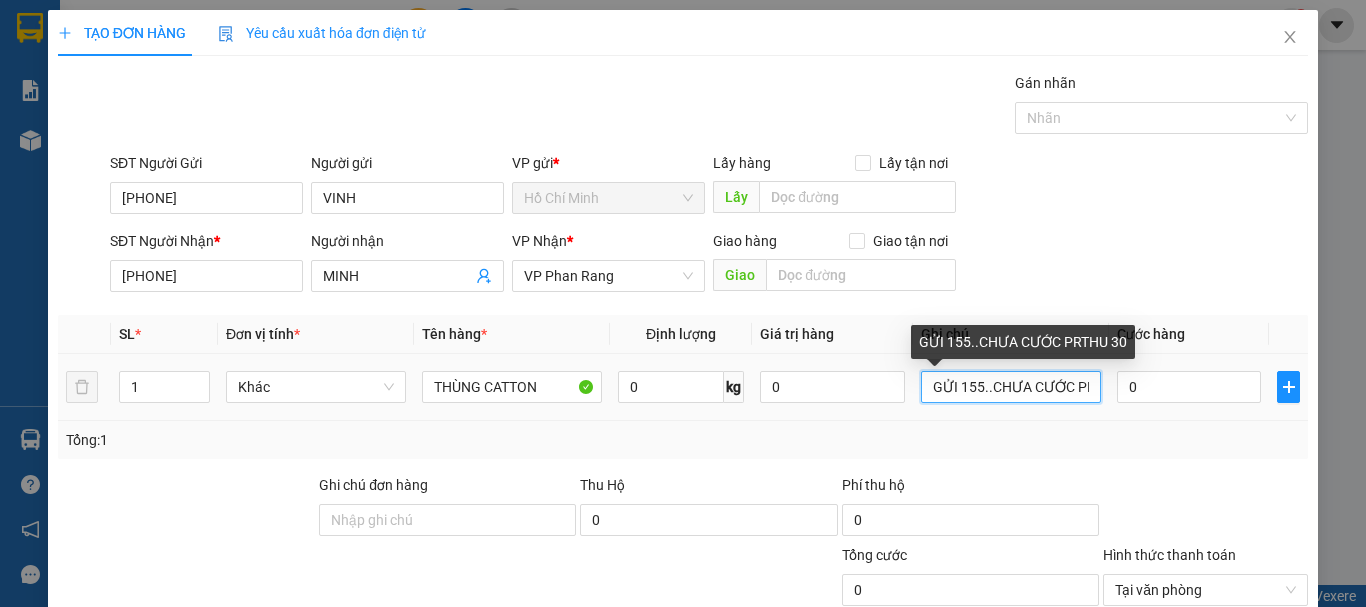 scroll, scrollTop: 0, scrollLeft: 2, axis: horizontal 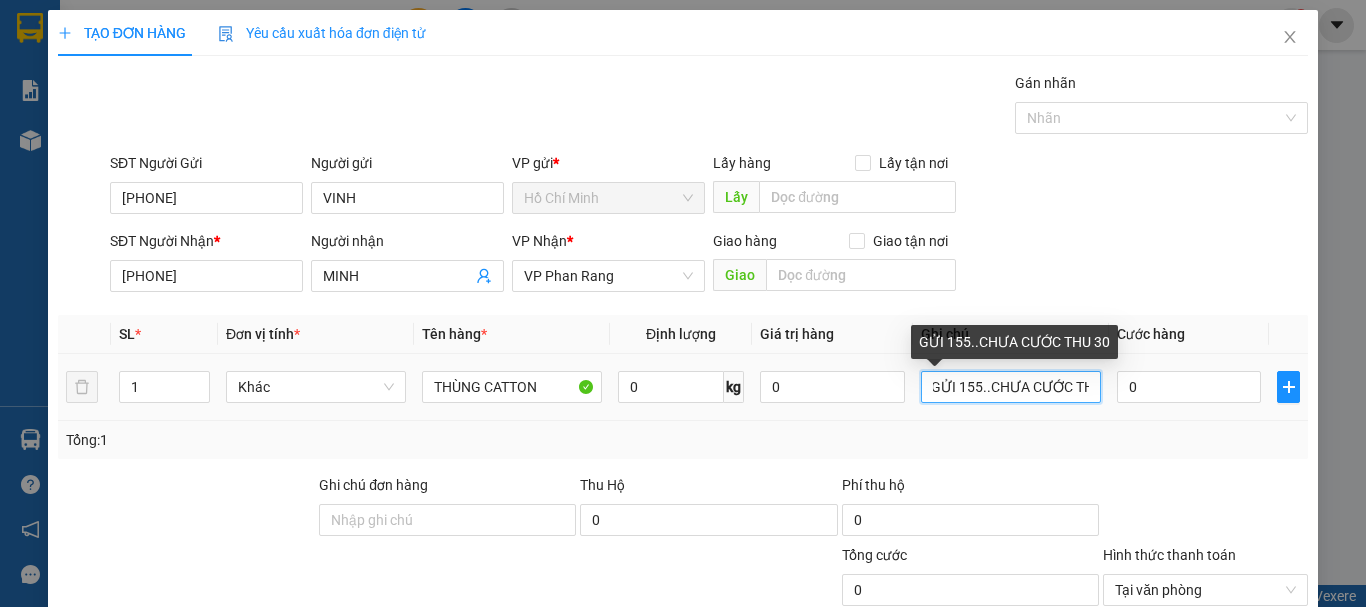 click on "GỬI 155..CHƯA CƯỚC THU 30" at bounding box center [1011, 387] 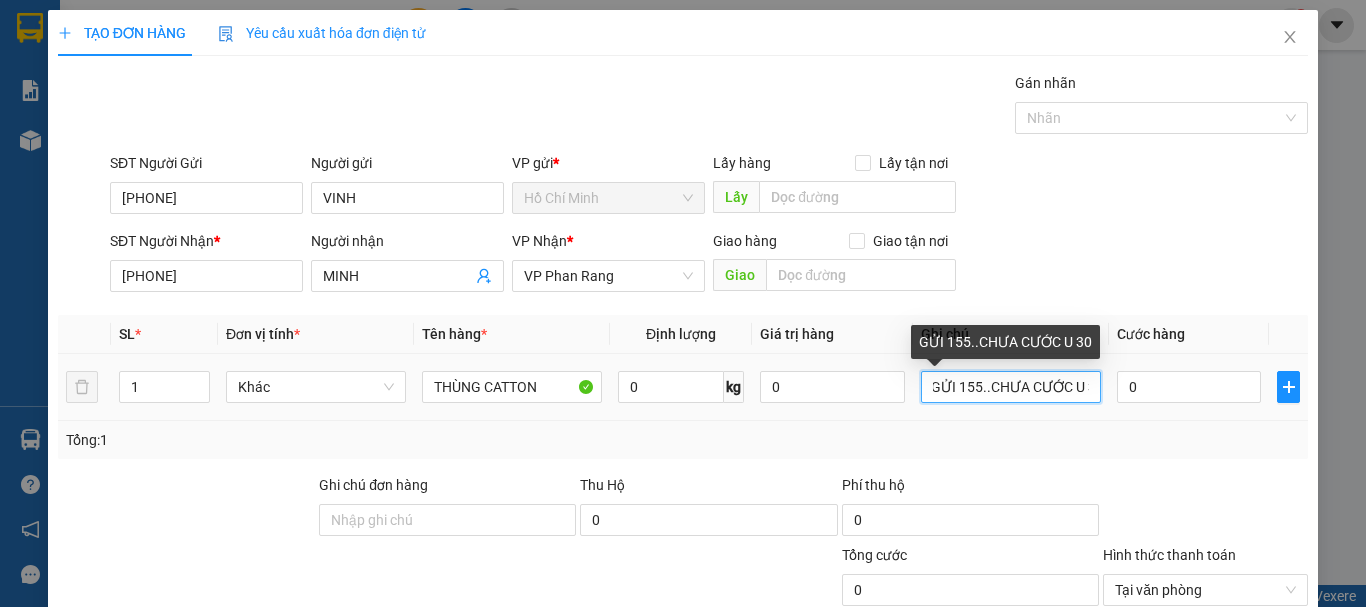 click on "GỬI 155..CHƯA CƯỚC U 30" at bounding box center [1011, 387] 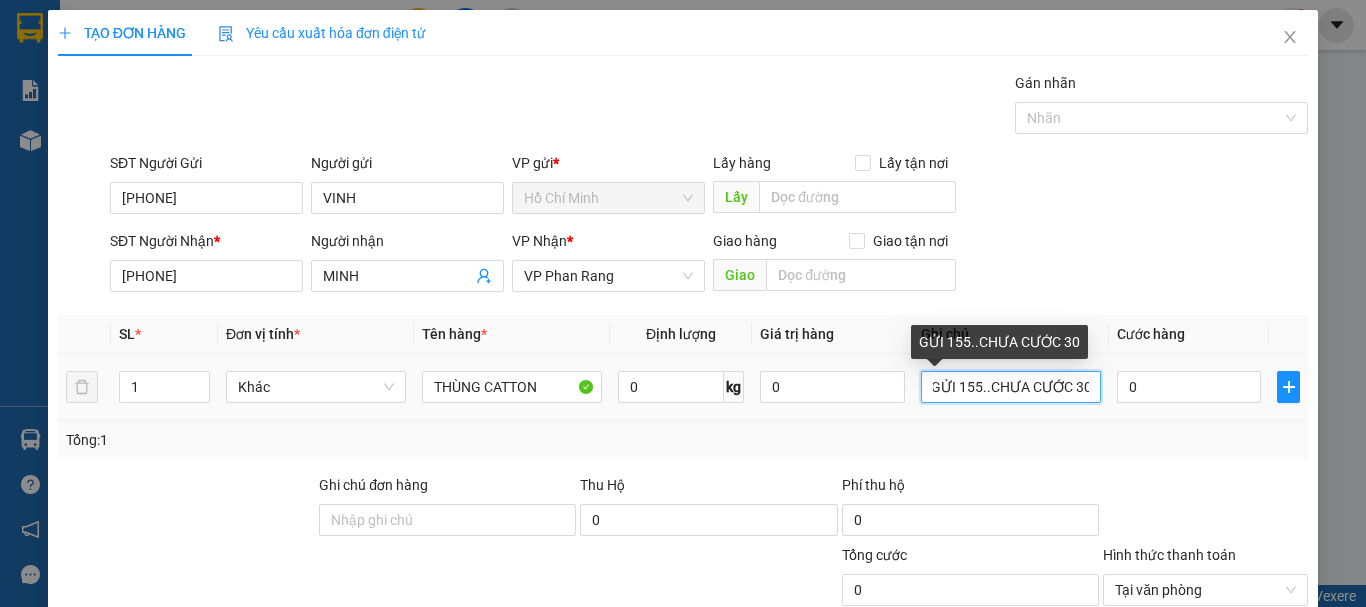 scroll, scrollTop: 0, scrollLeft: 0, axis: both 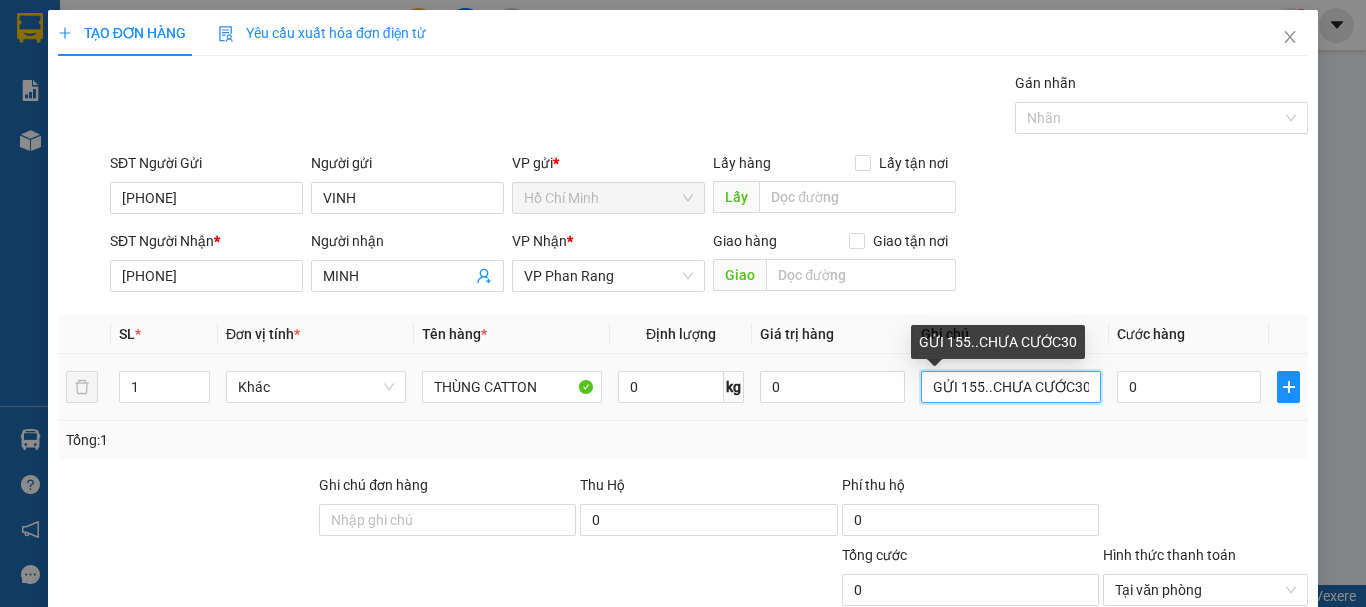 click on "GỬI 155..CHƯA CƯỚC30" at bounding box center (1011, 387) 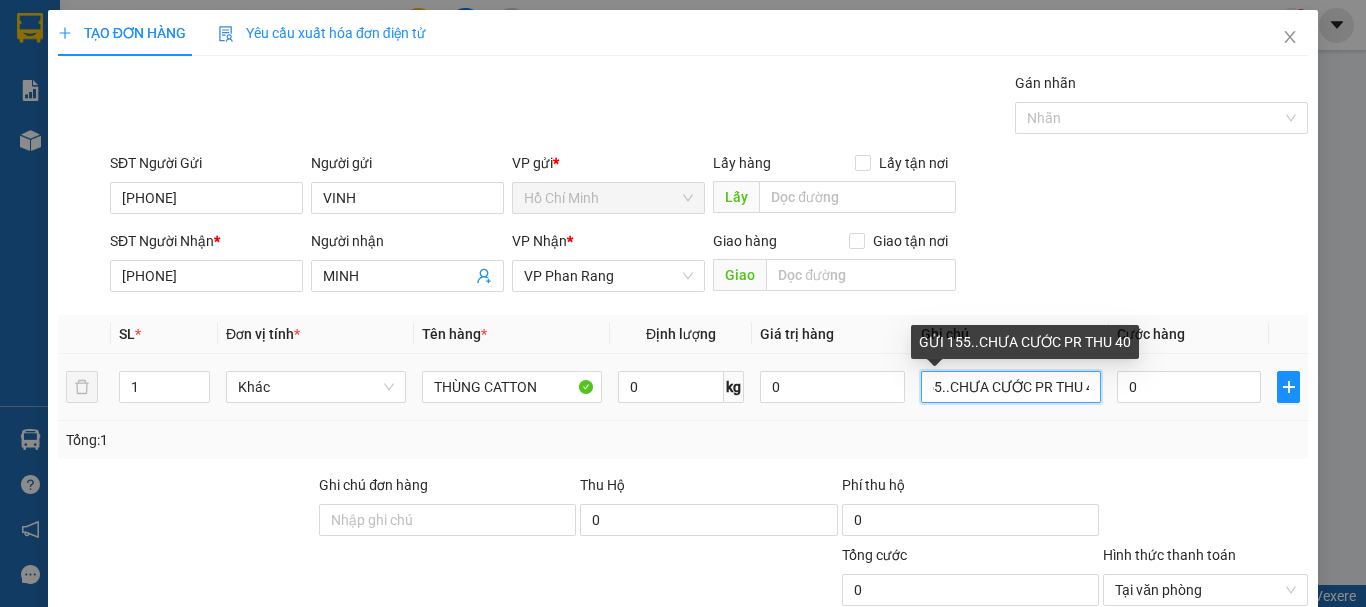 scroll, scrollTop: 0, scrollLeft: 51, axis: horizontal 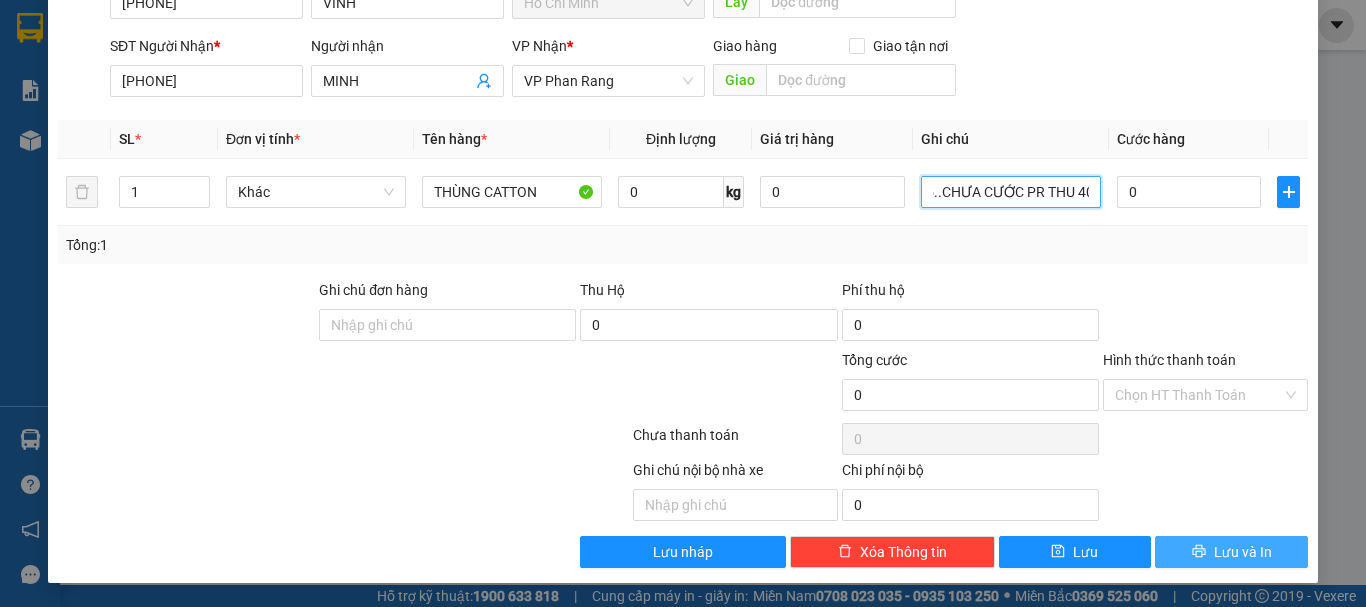 type on "GỬI 155..CHƯA CƯỚC PR THU 40" 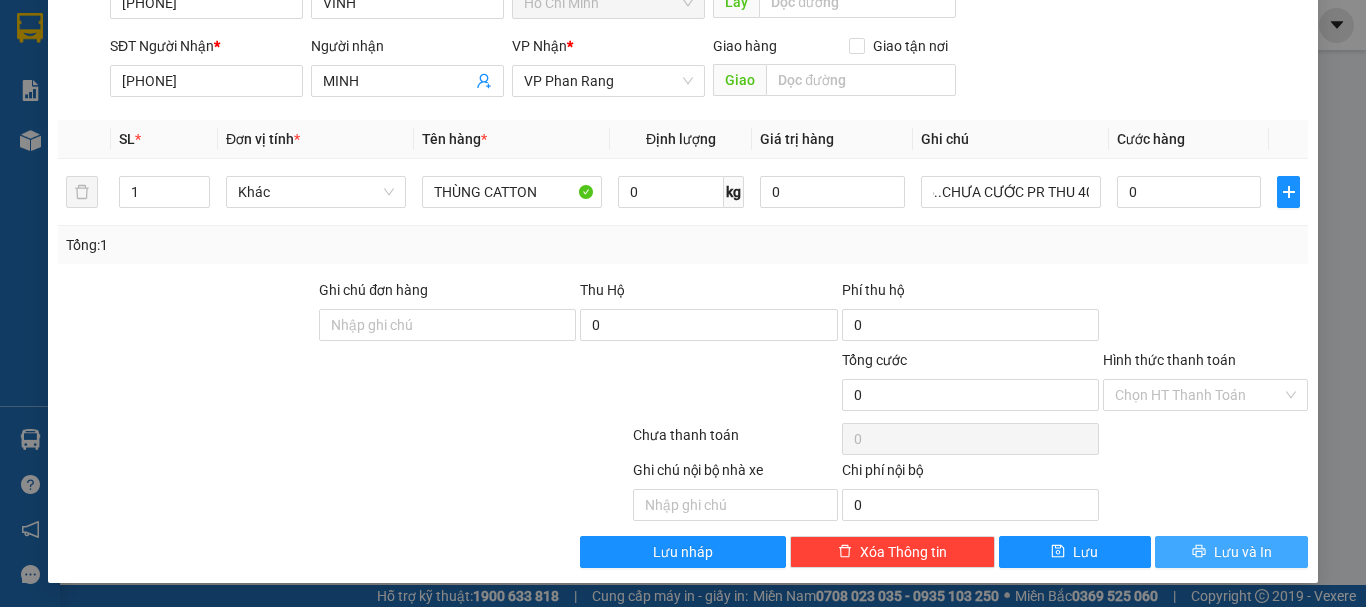 click on "Lưu và In" at bounding box center (1243, 552) 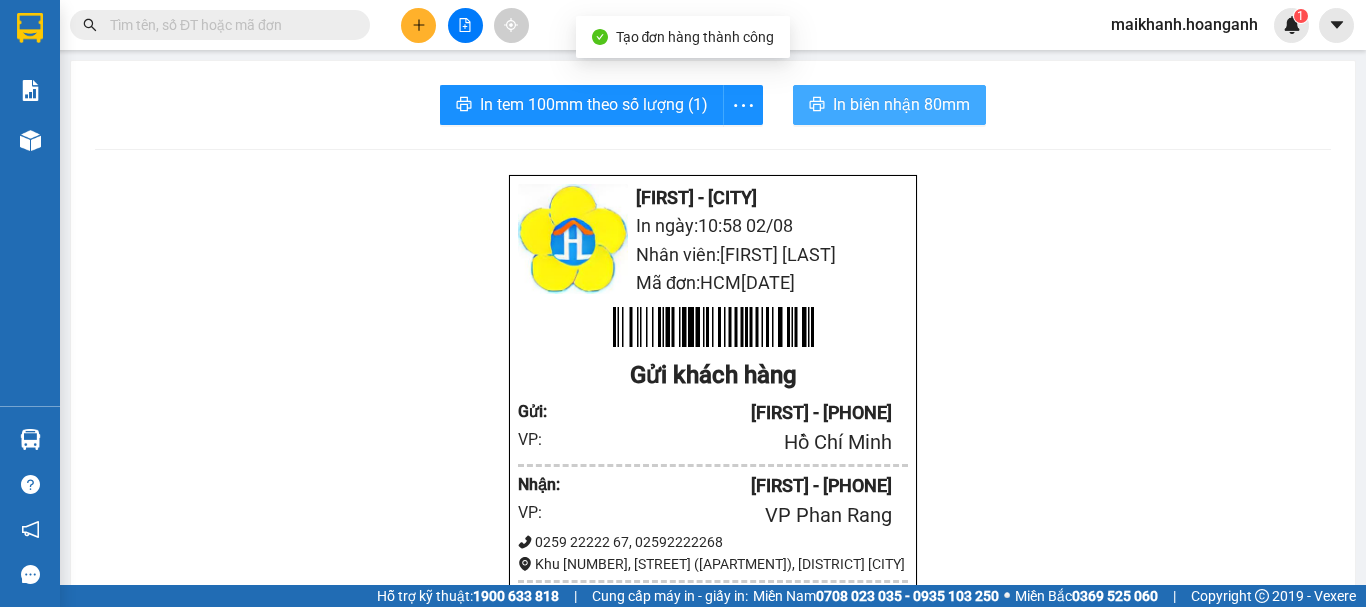 click on "In biên nhận 80mm" at bounding box center (901, 104) 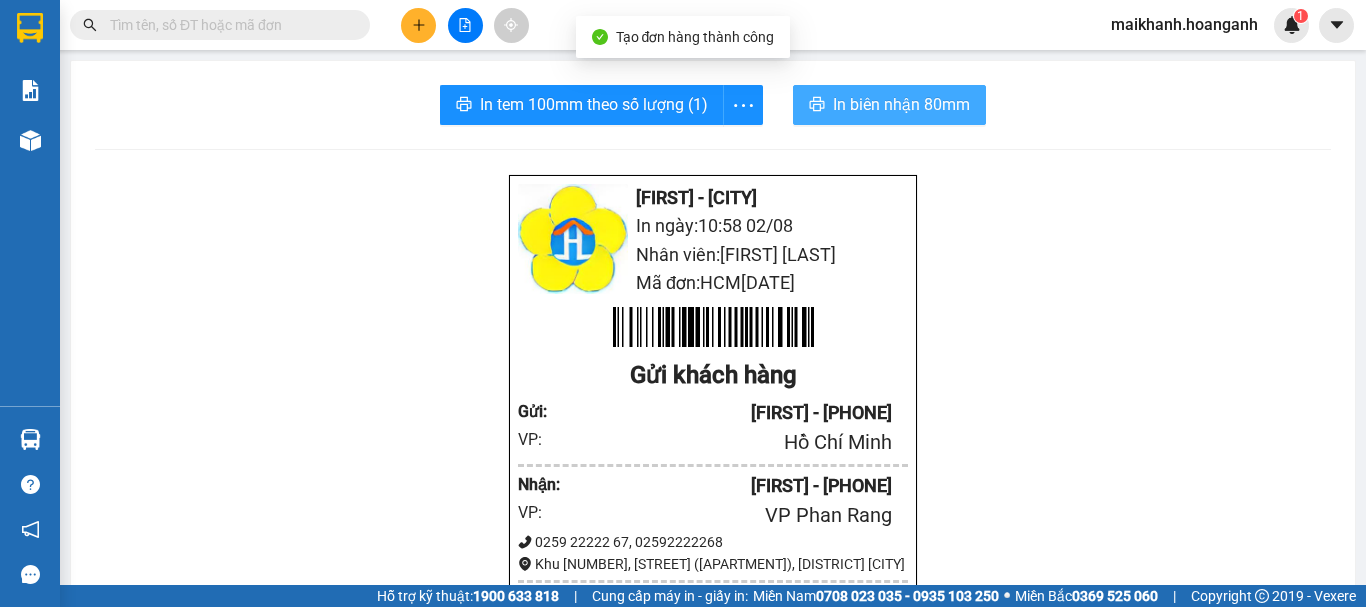 scroll, scrollTop: 0, scrollLeft: 0, axis: both 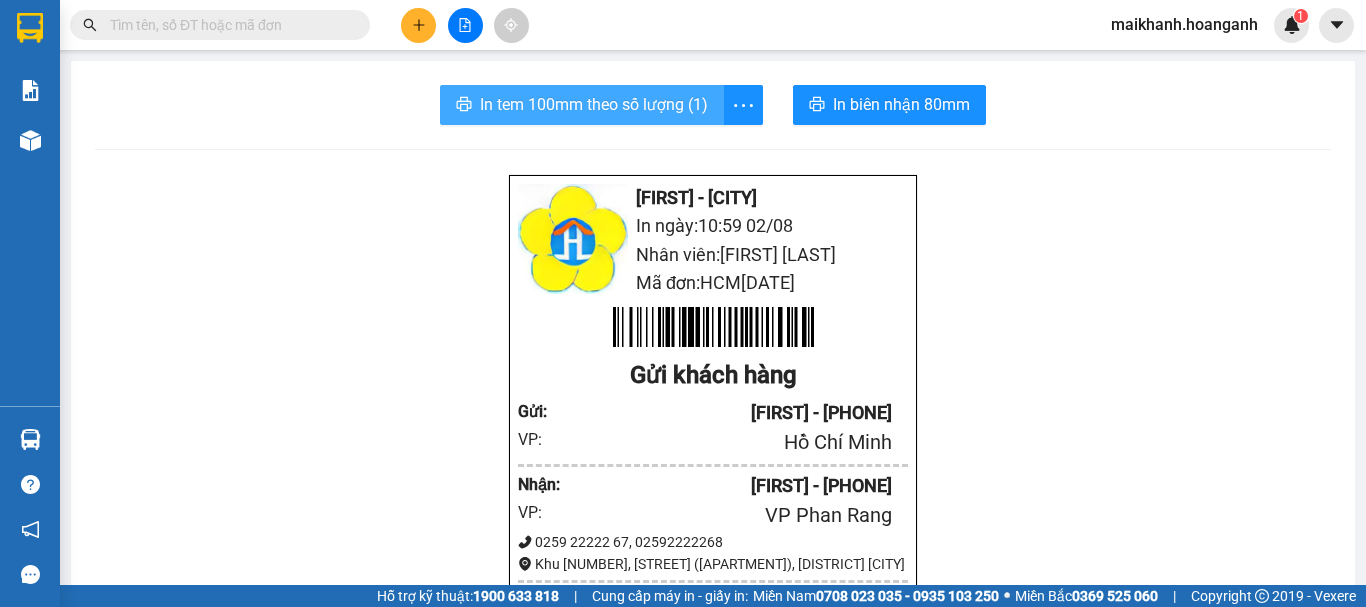 click on "In tem 100mm theo số lượng
(1)" at bounding box center [594, 104] 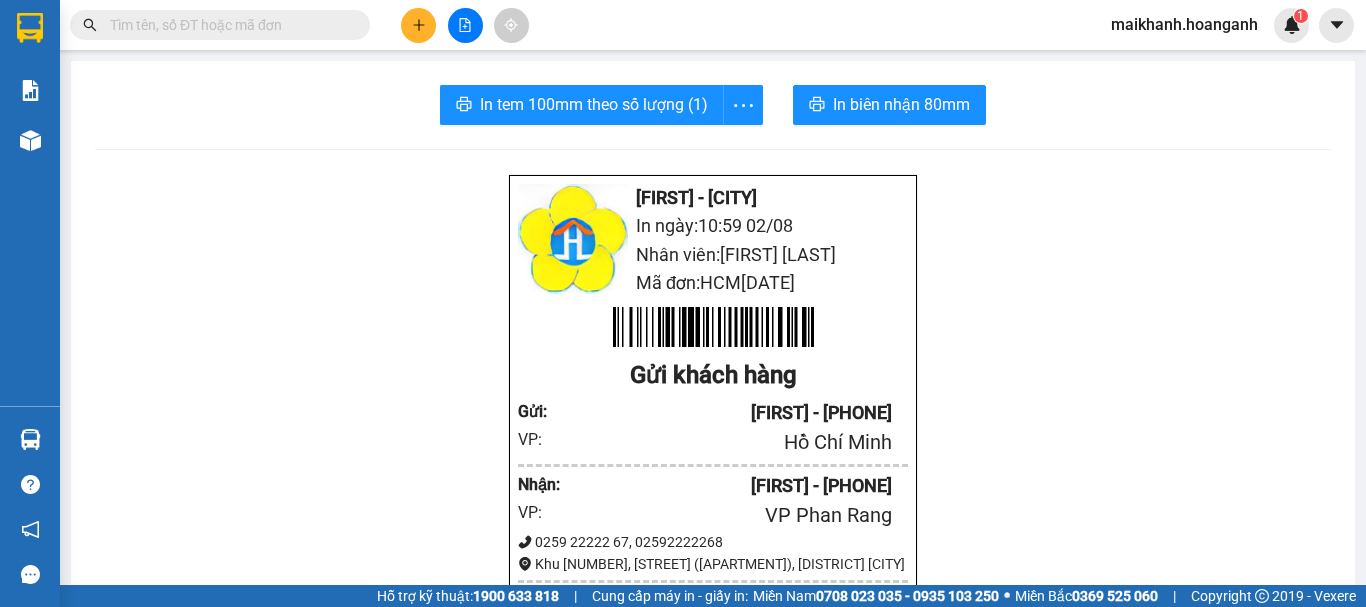 click at bounding box center (418, 25) 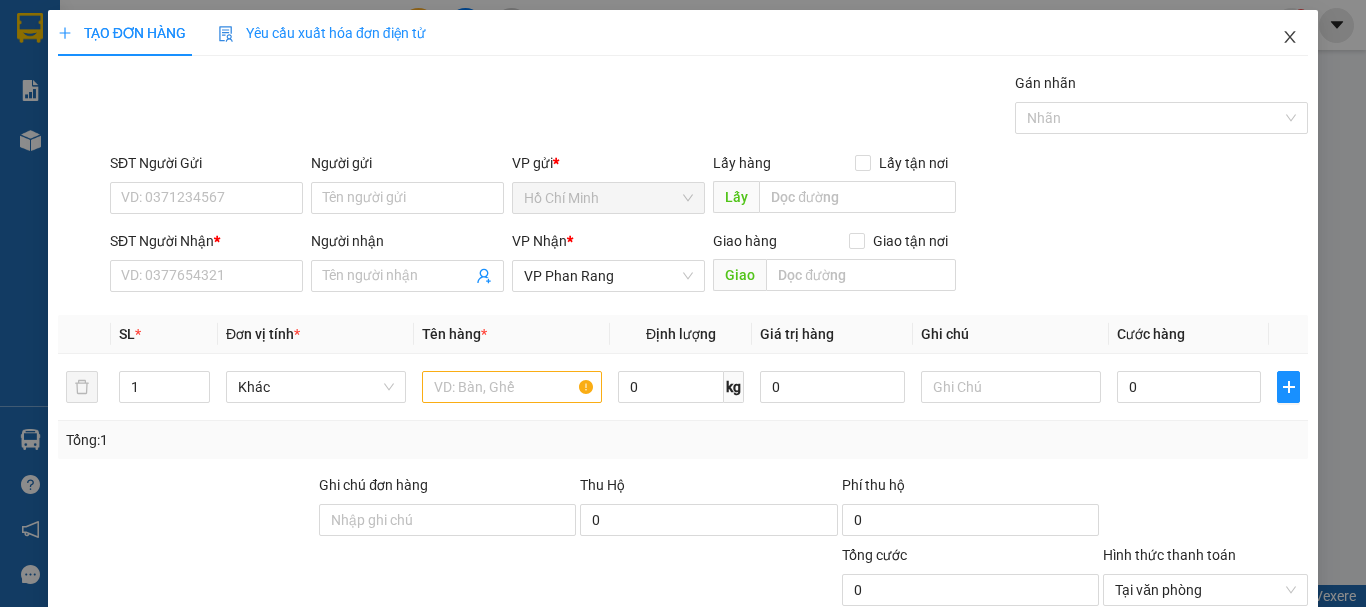 drag, startPoint x: 1188, startPoint y: 41, endPoint x: 1279, endPoint y: 32, distance: 91.44397 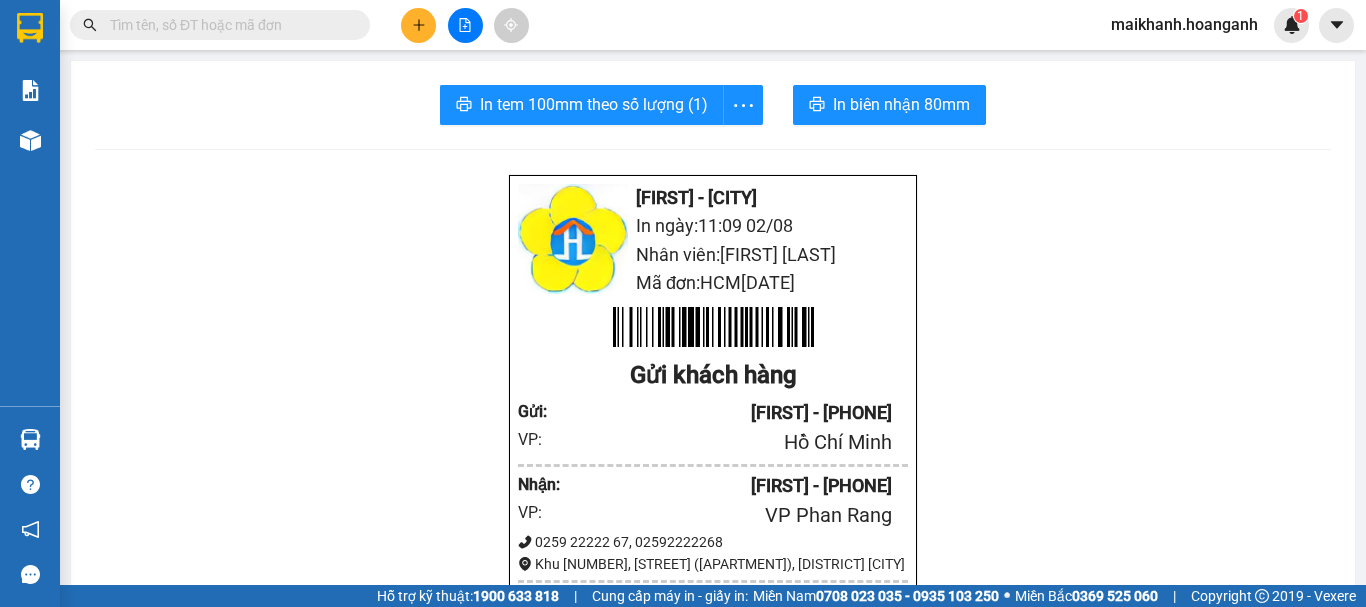 click at bounding box center [228, 25] 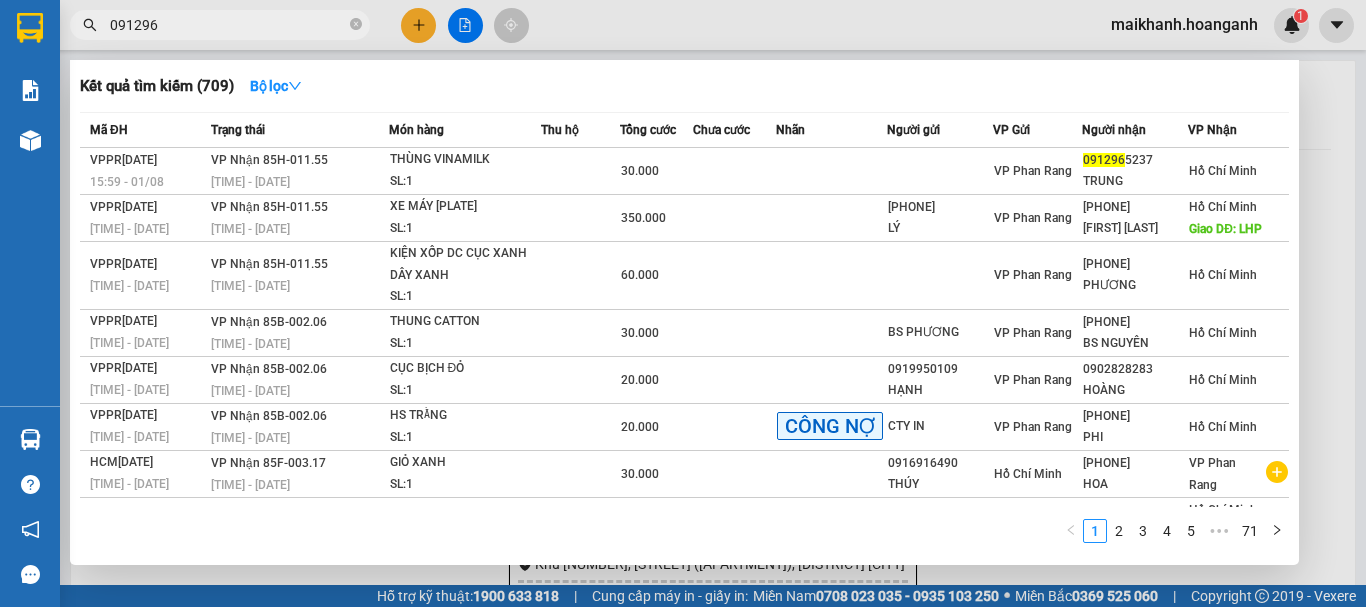 type on "0912965" 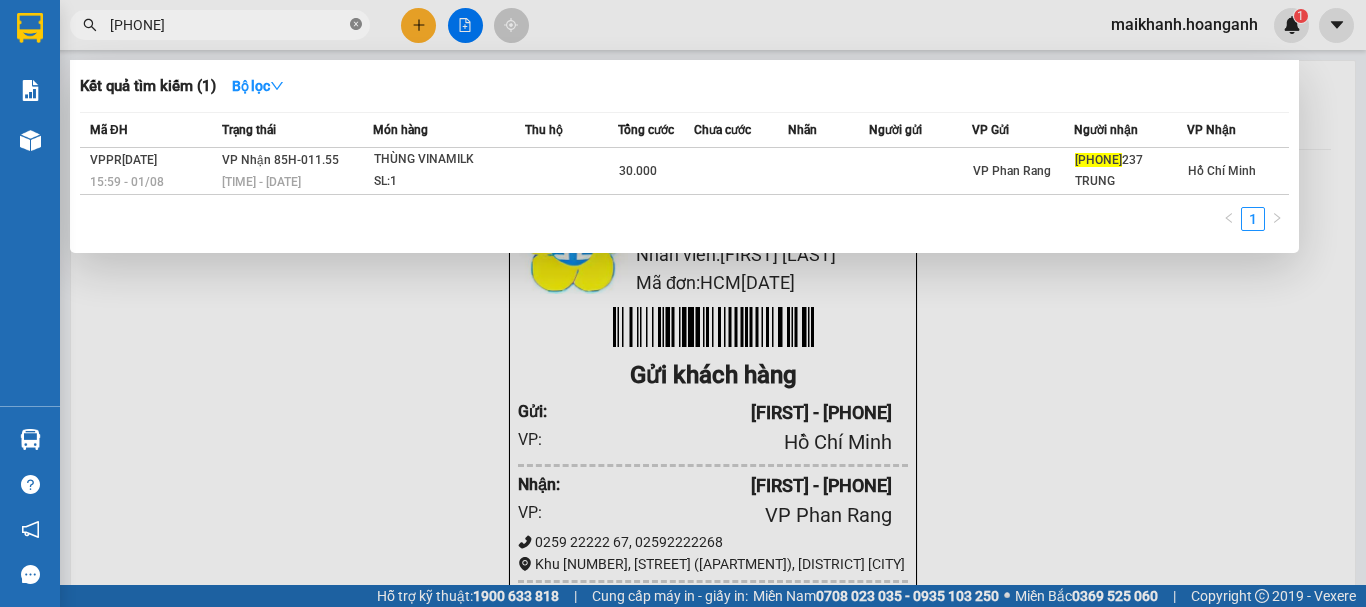 click 